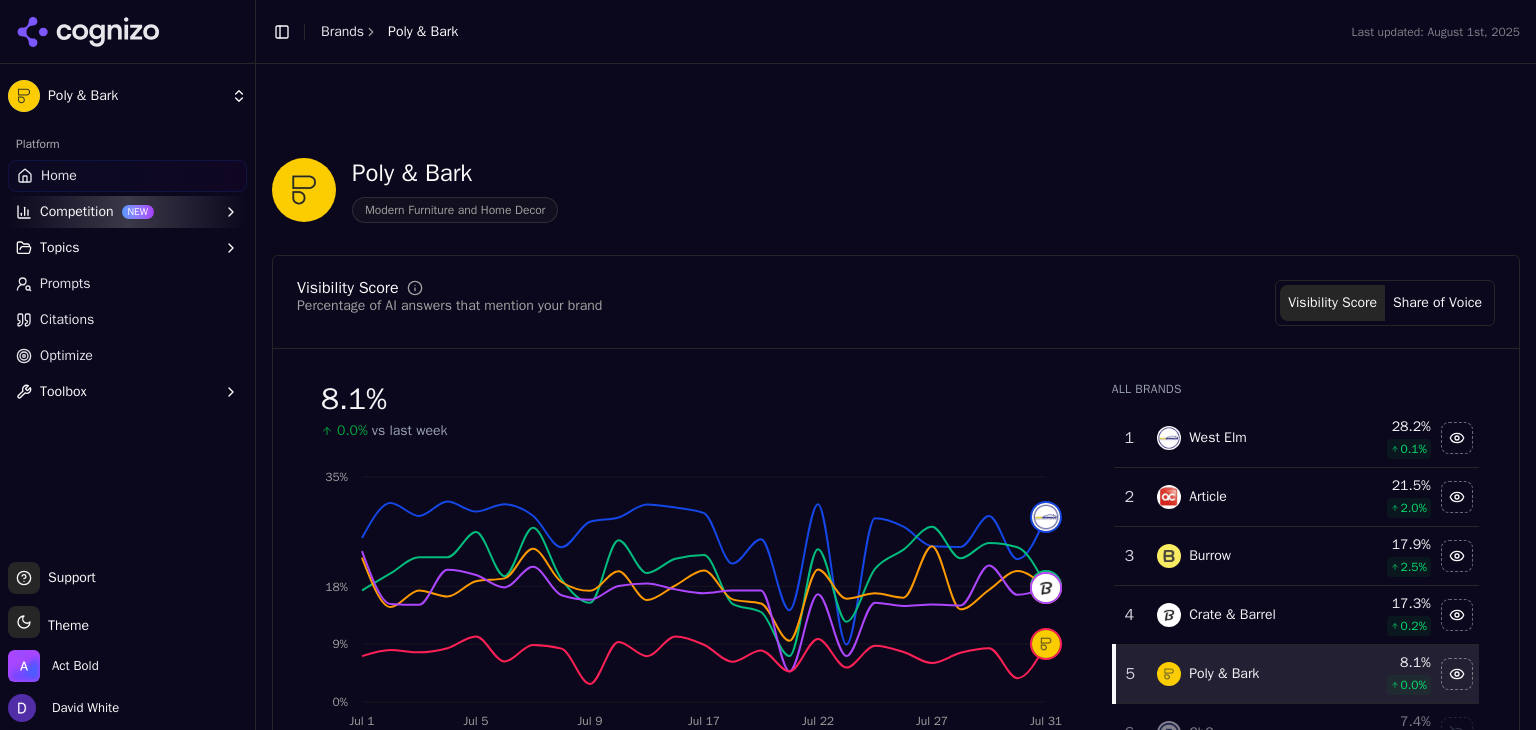 scroll, scrollTop: 0, scrollLeft: 0, axis: both 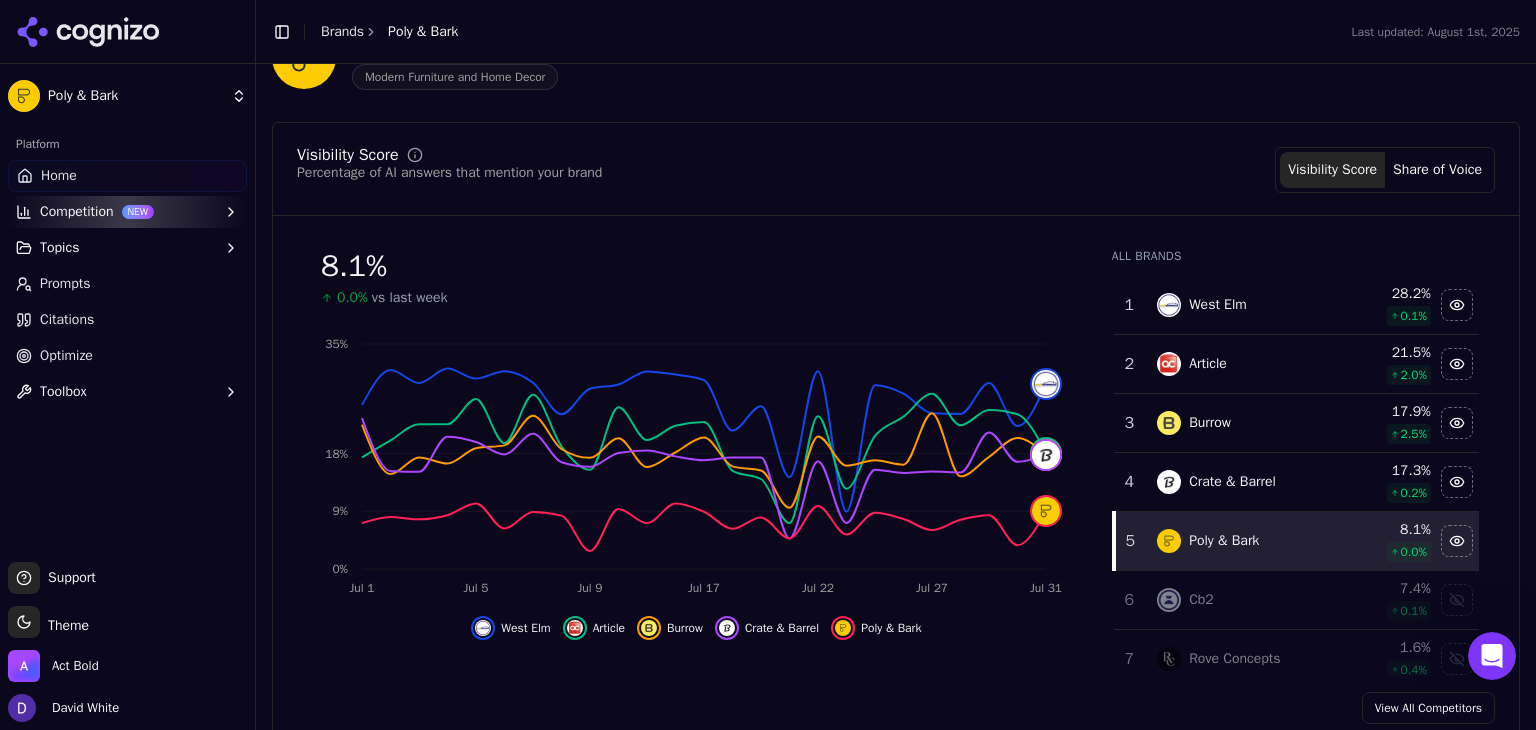 click on "View All Competitors" at bounding box center [1428, 708] 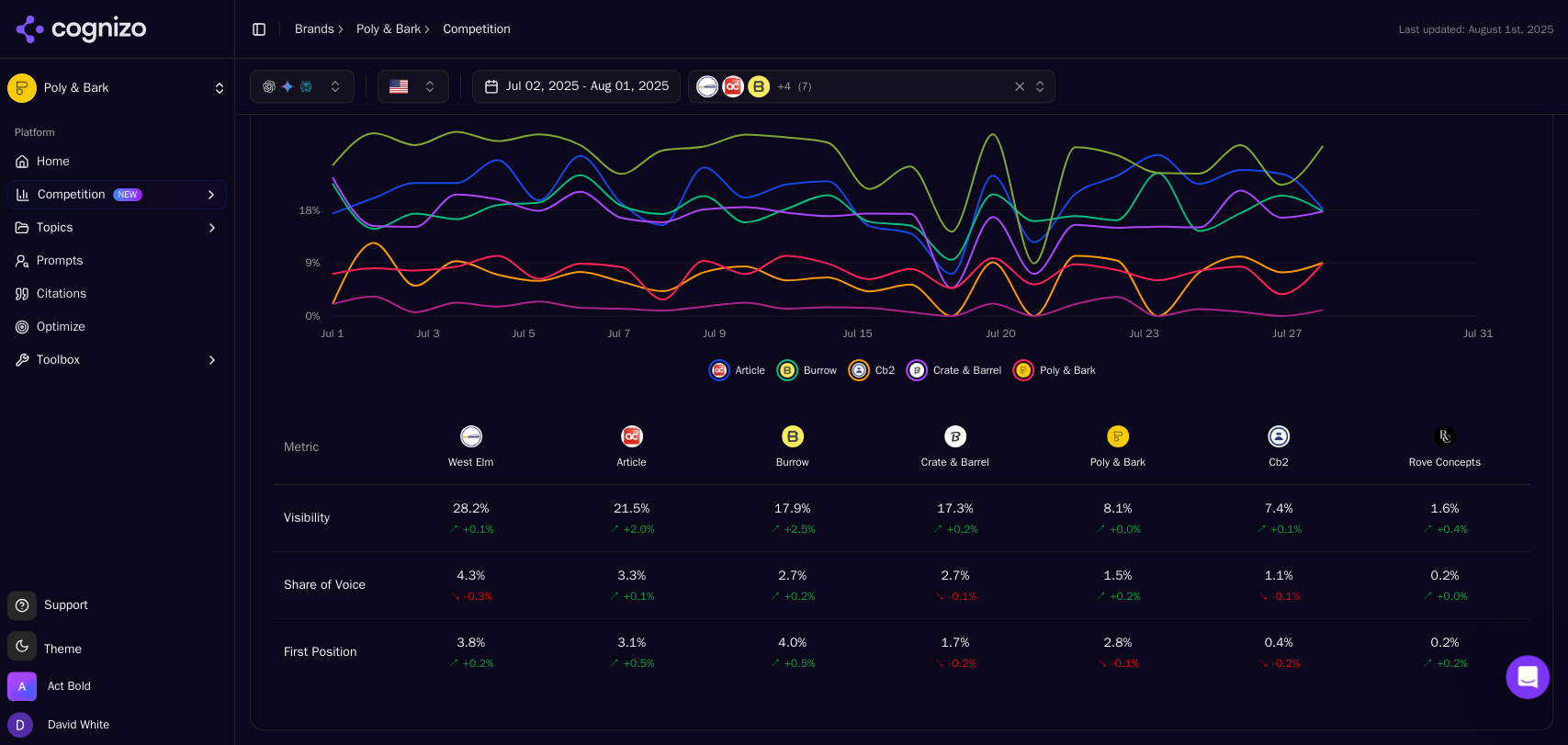 scroll, scrollTop: 606, scrollLeft: 0, axis: vertical 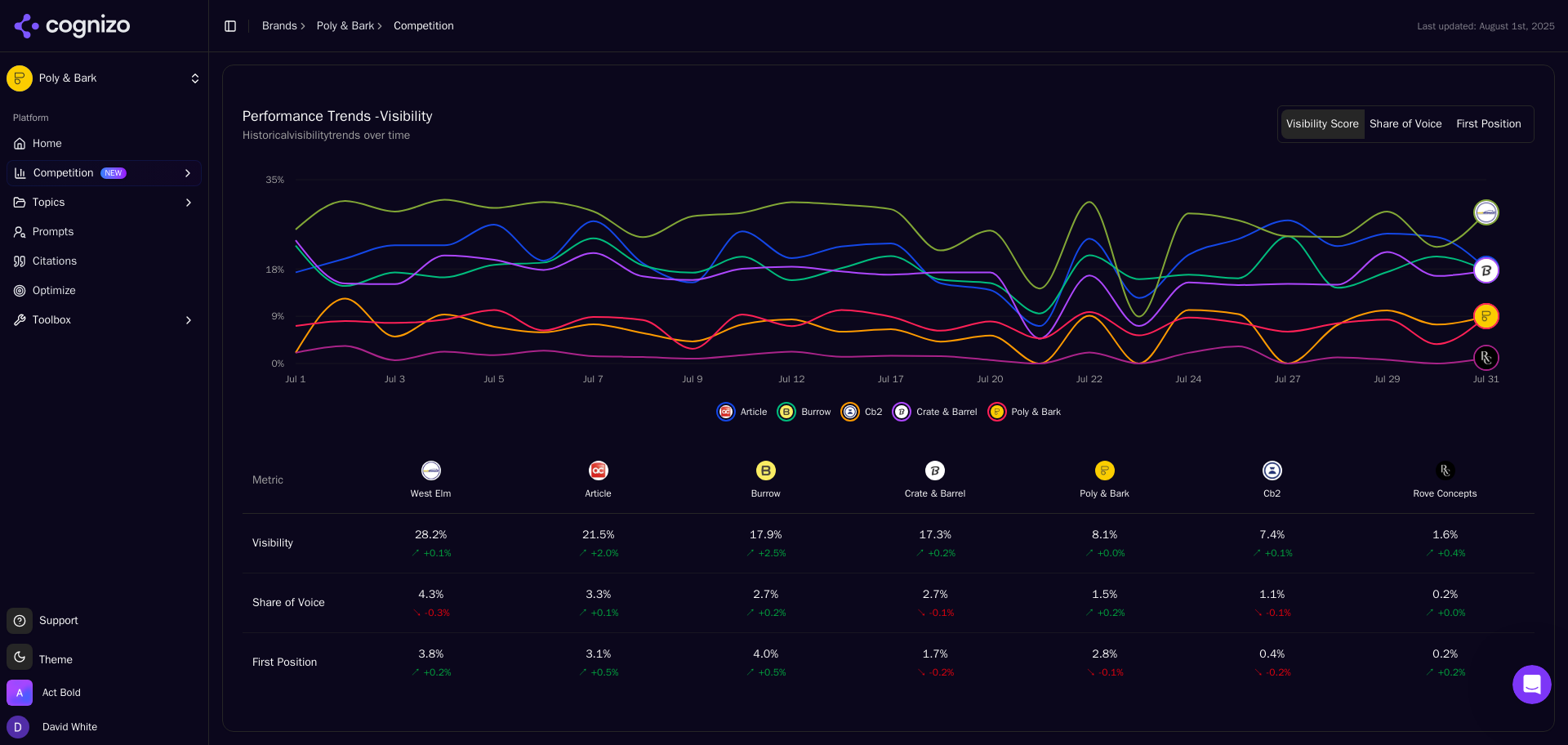 click on "Topics" at bounding box center [104, 203] 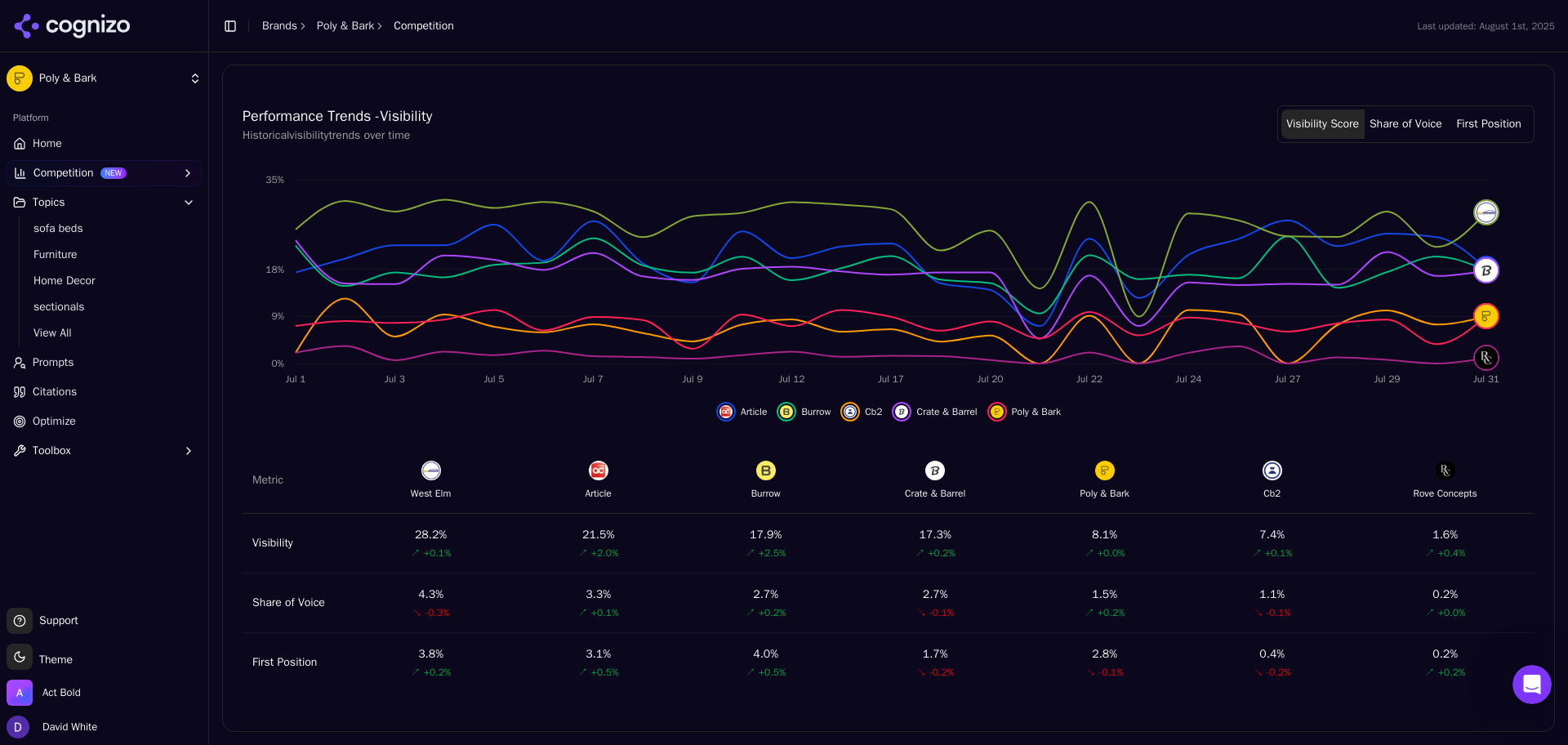 click on "Home" at bounding box center [104, 144] 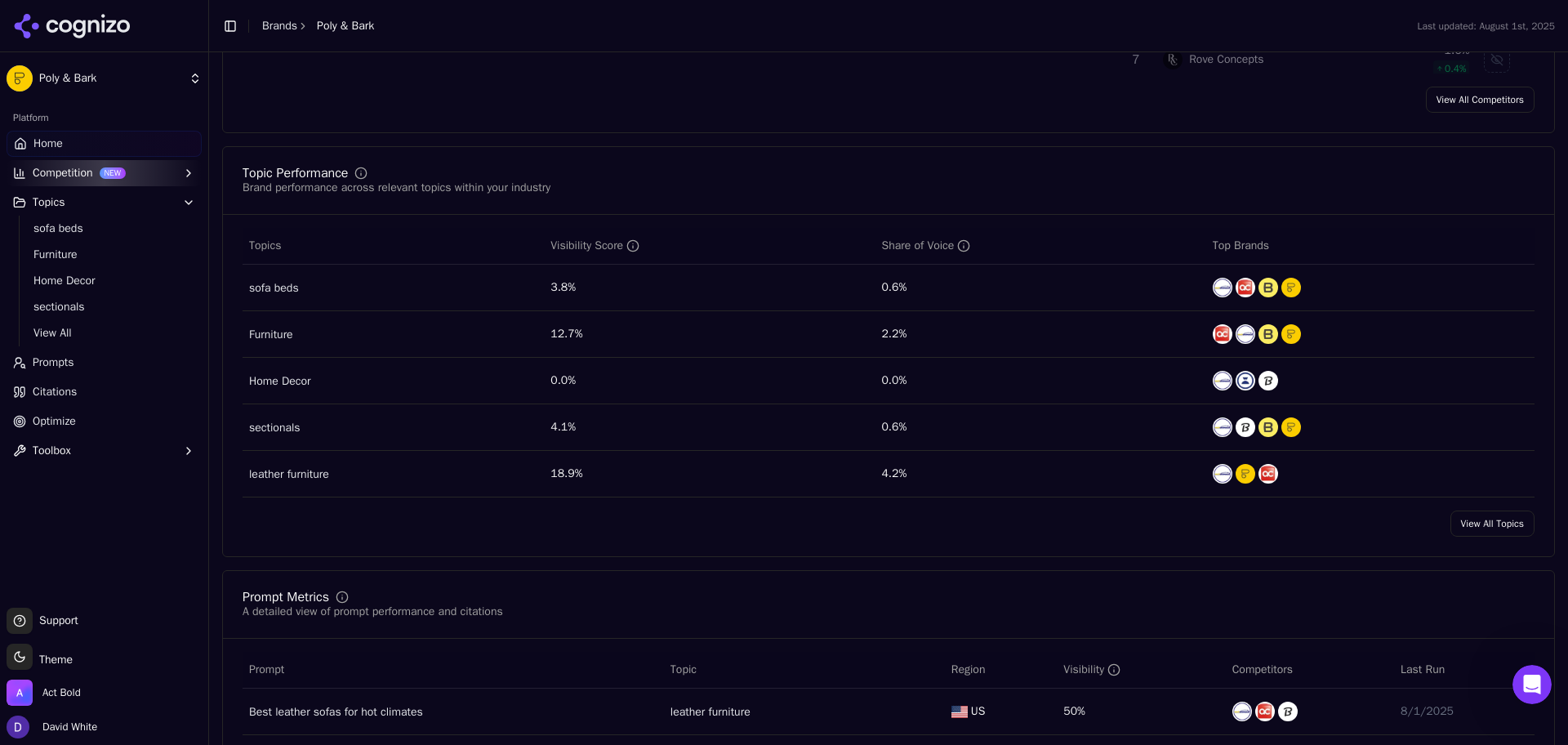 scroll, scrollTop: 596, scrollLeft: 0, axis: vertical 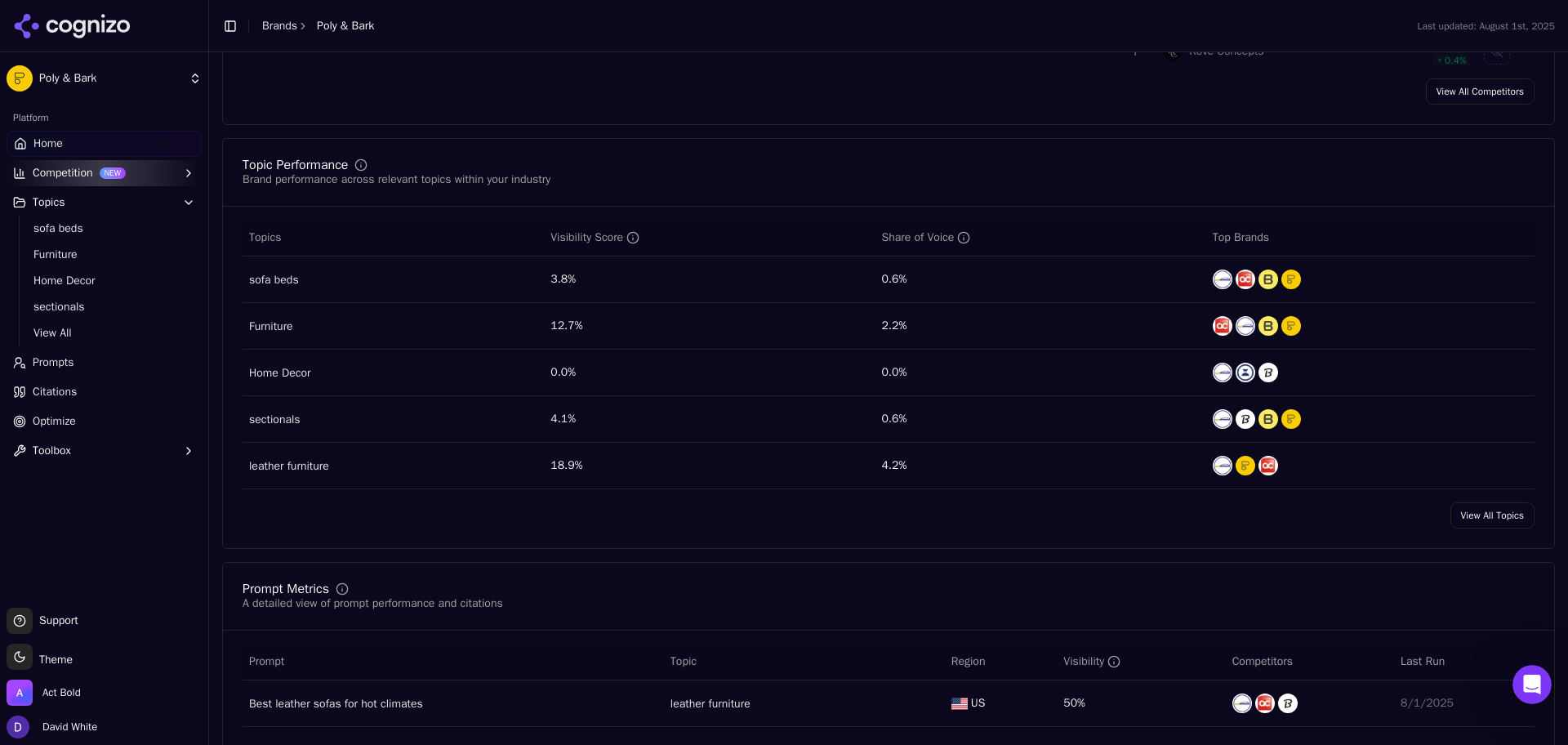 click on "View All Topics" at bounding box center (1492, 515) 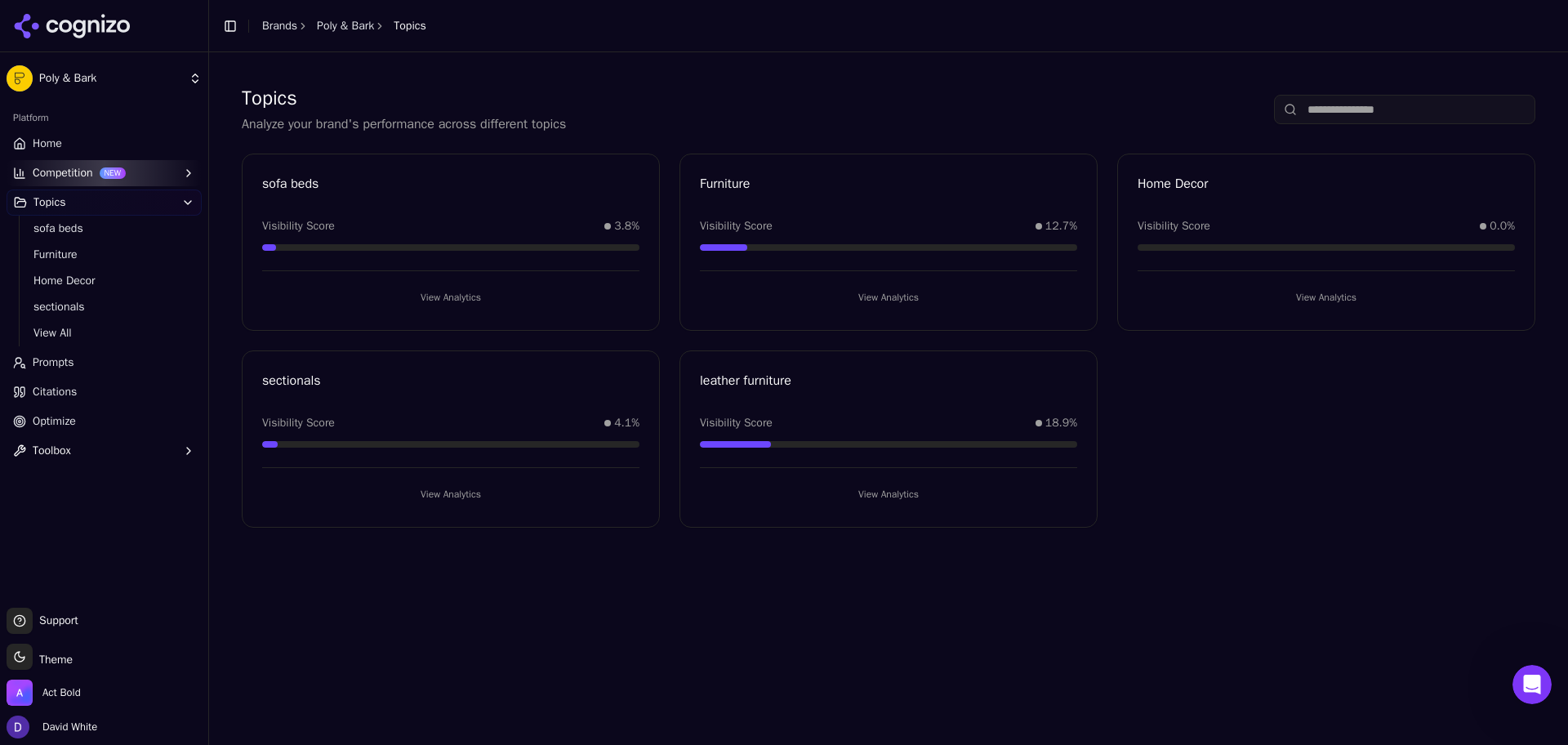 scroll, scrollTop: 0, scrollLeft: 0, axis: both 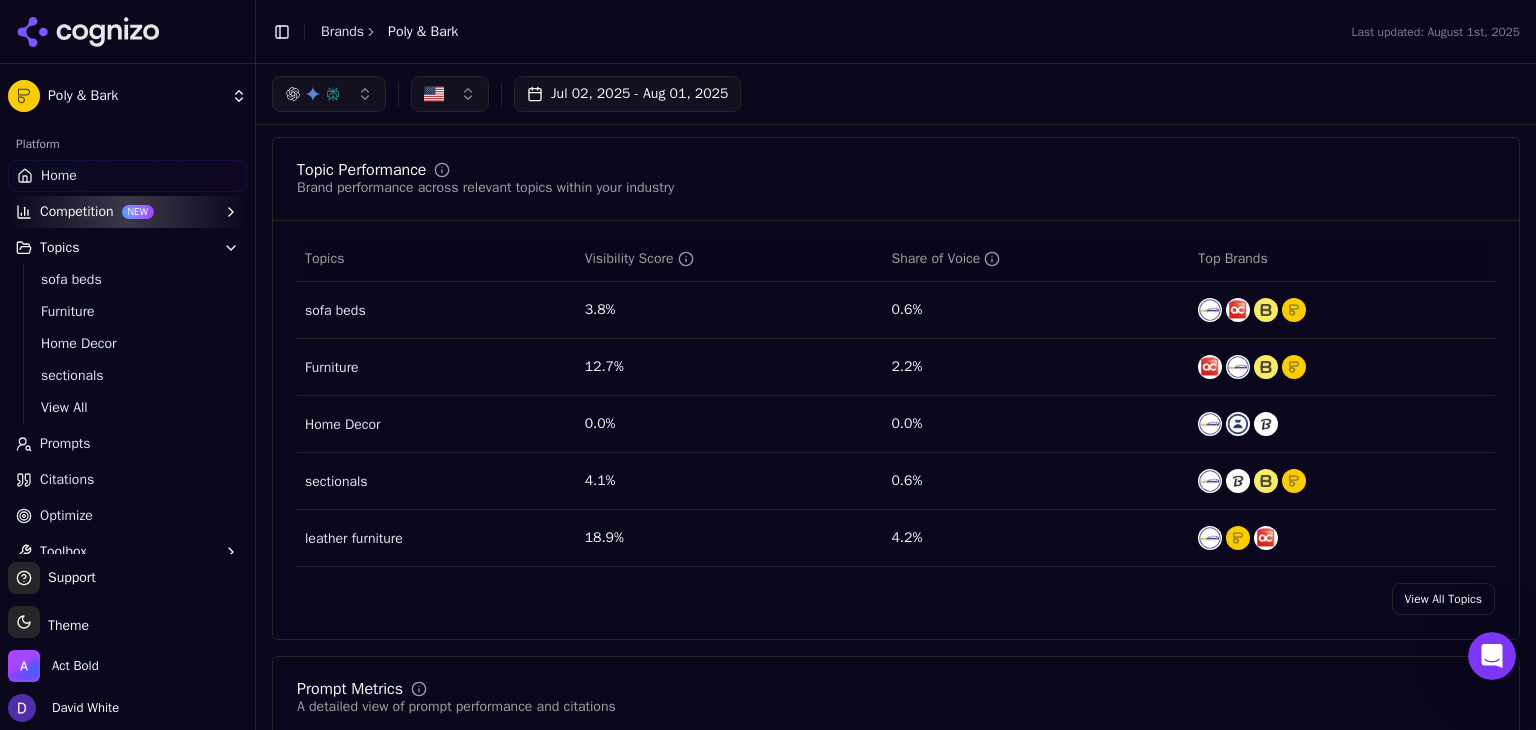 click on "View All Topics" at bounding box center (1443, 599) 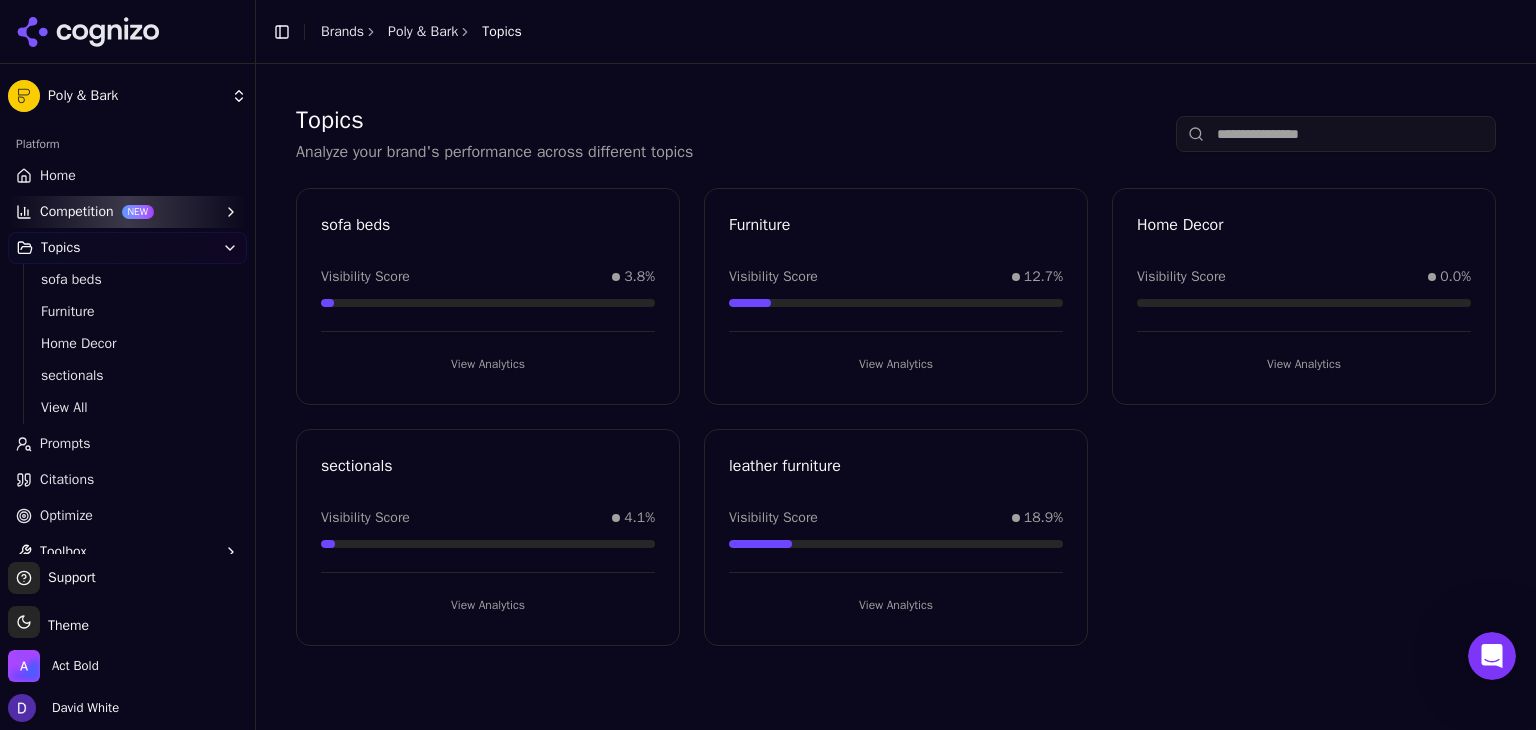scroll, scrollTop: 0, scrollLeft: 0, axis: both 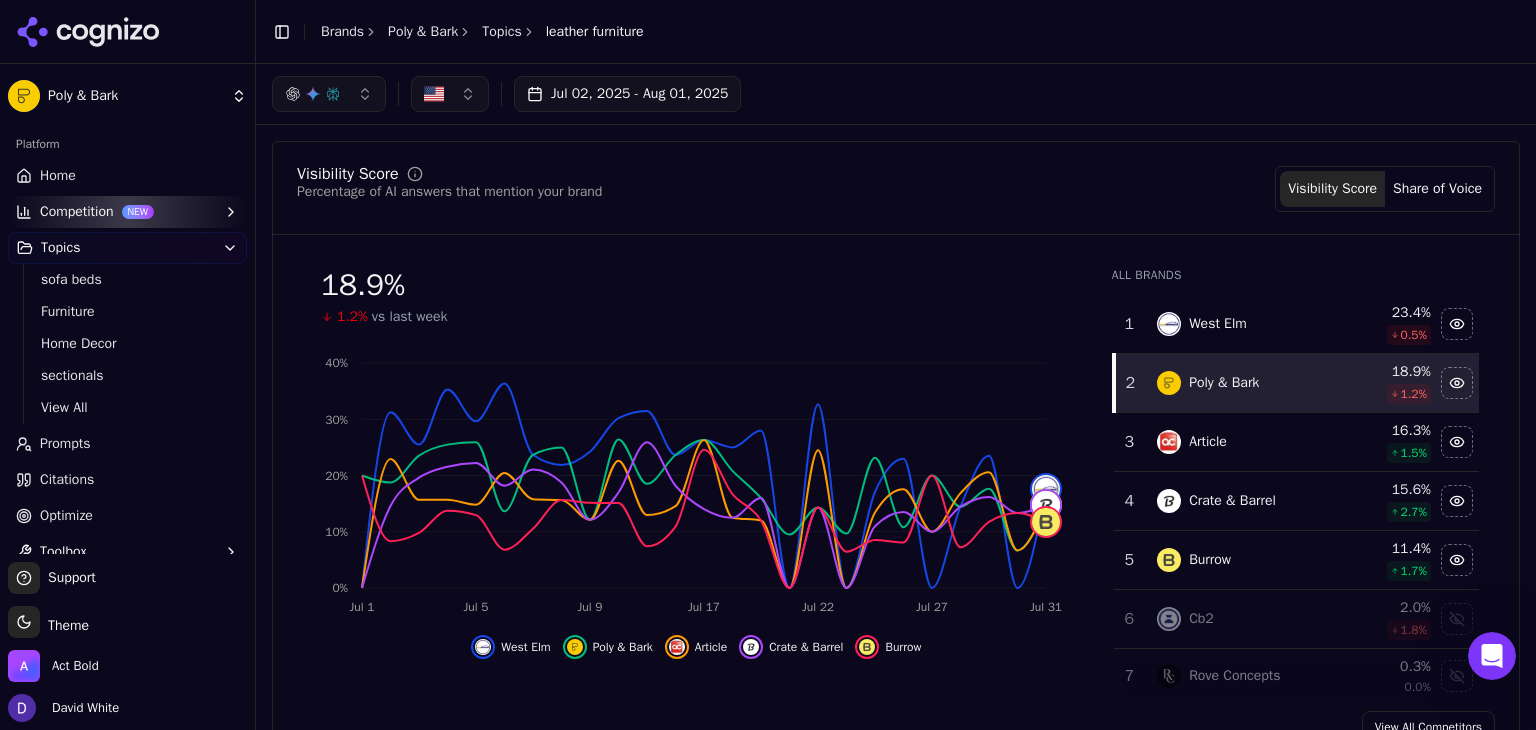 click on "Share of Voice" at bounding box center [1437, 189] 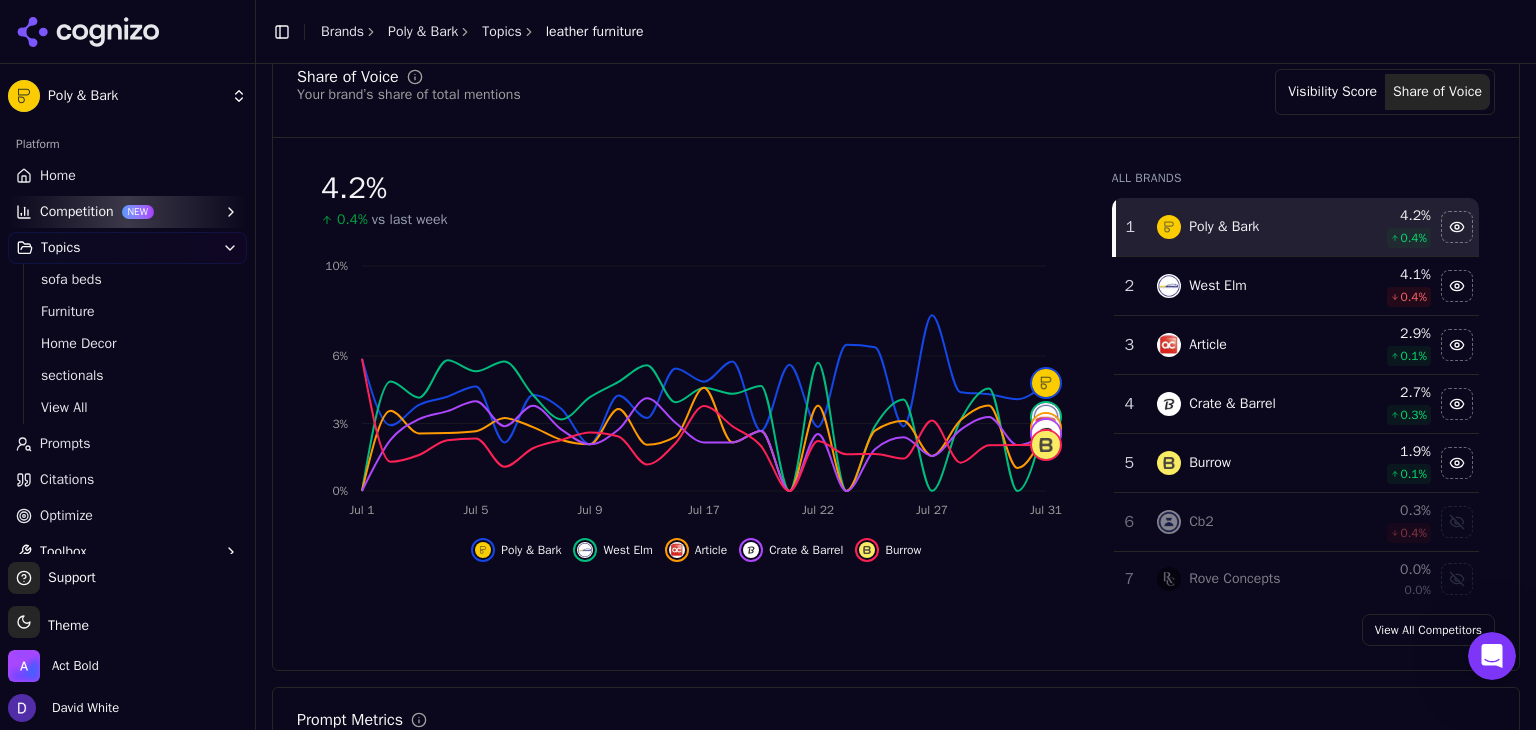 scroll, scrollTop: 133, scrollLeft: 0, axis: vertical 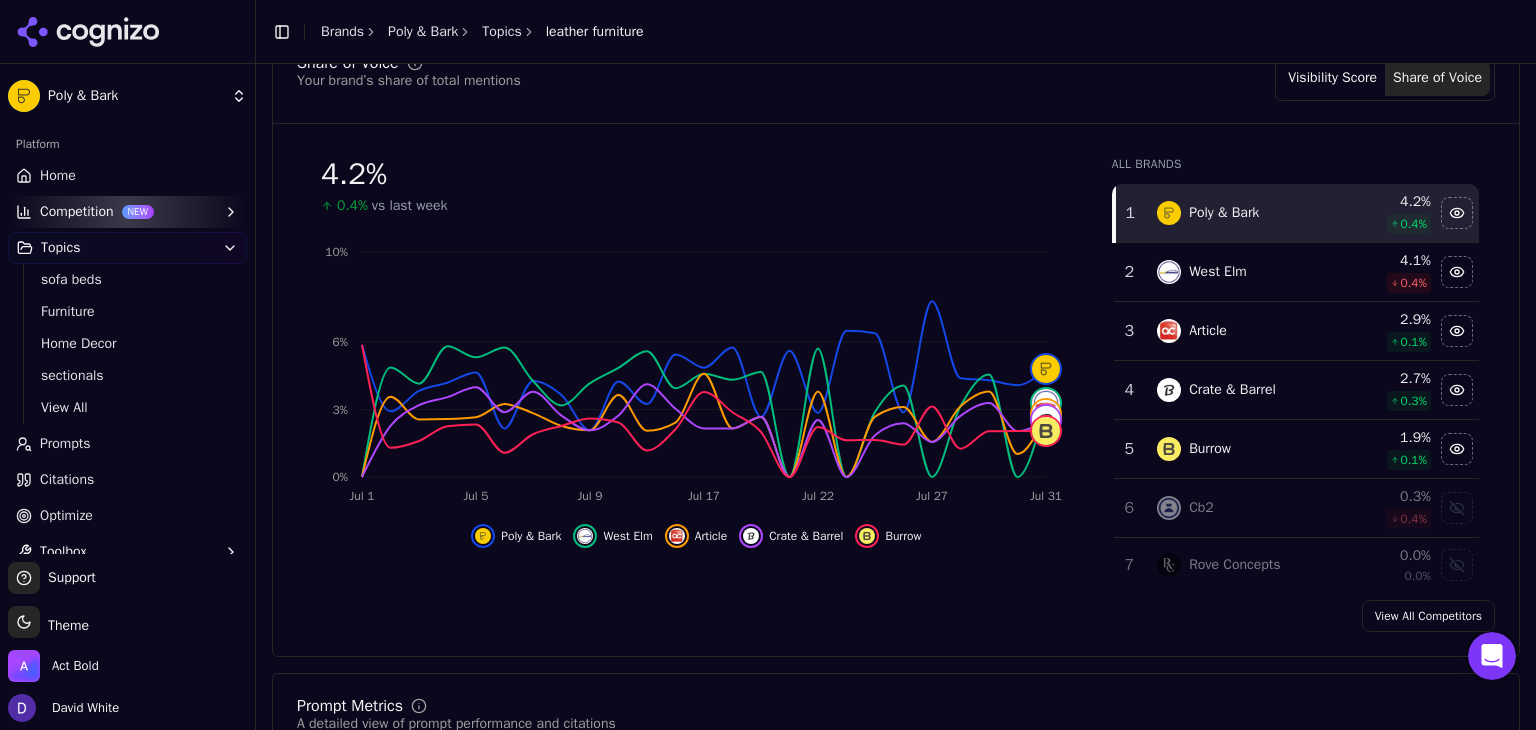 click on "Visibility Score" at bounding box center [1332, 78] 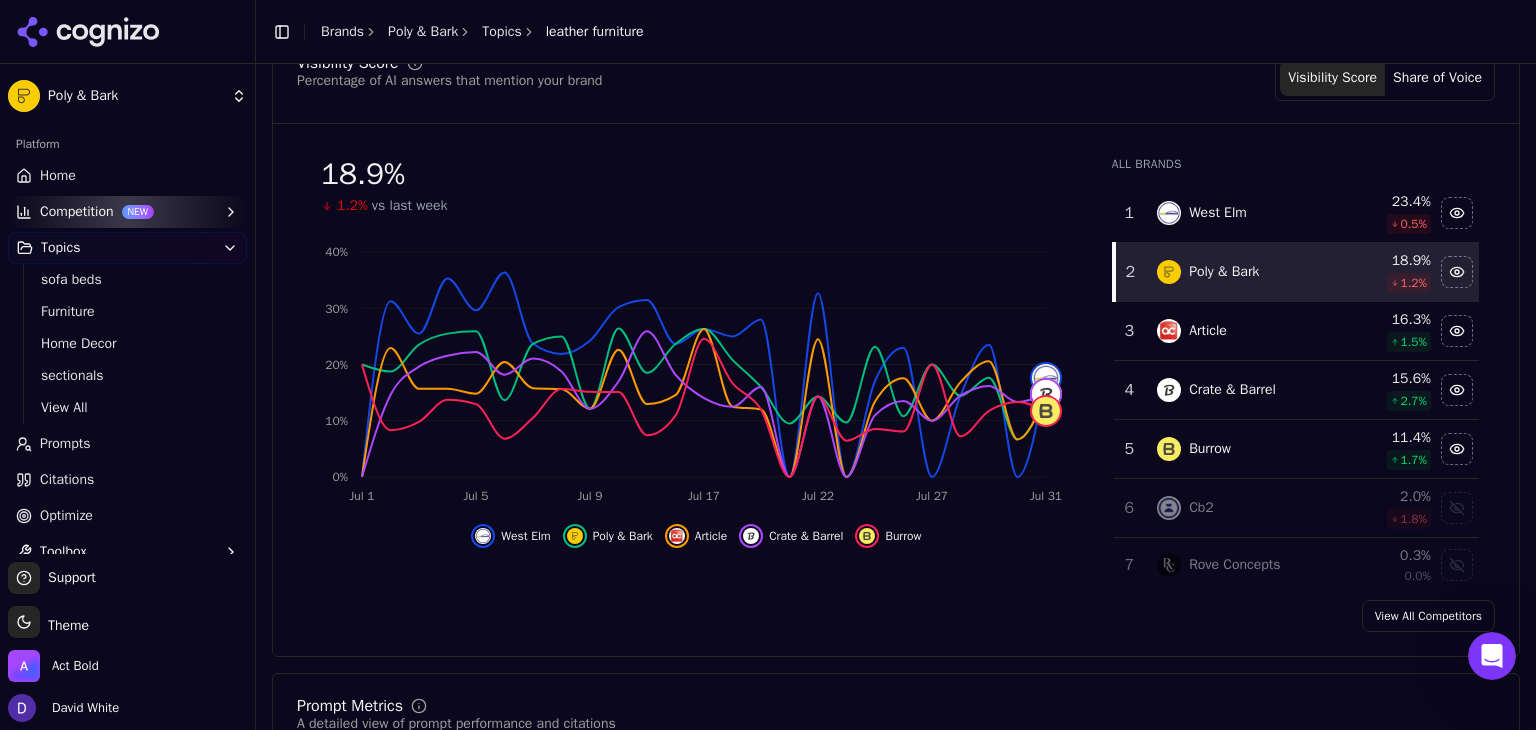 type 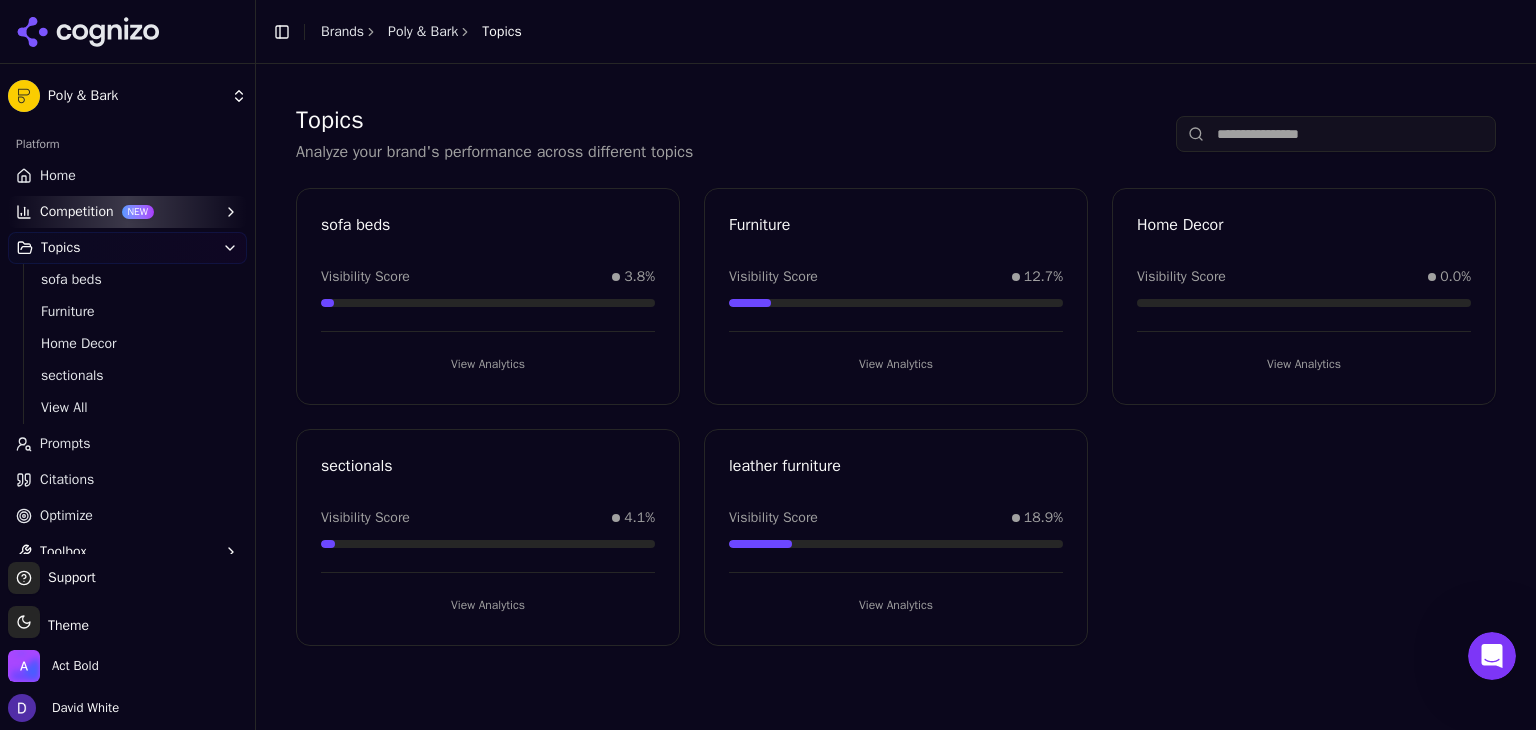 scroll, scrollTop: 0, scrollLeft: 0, axis: both 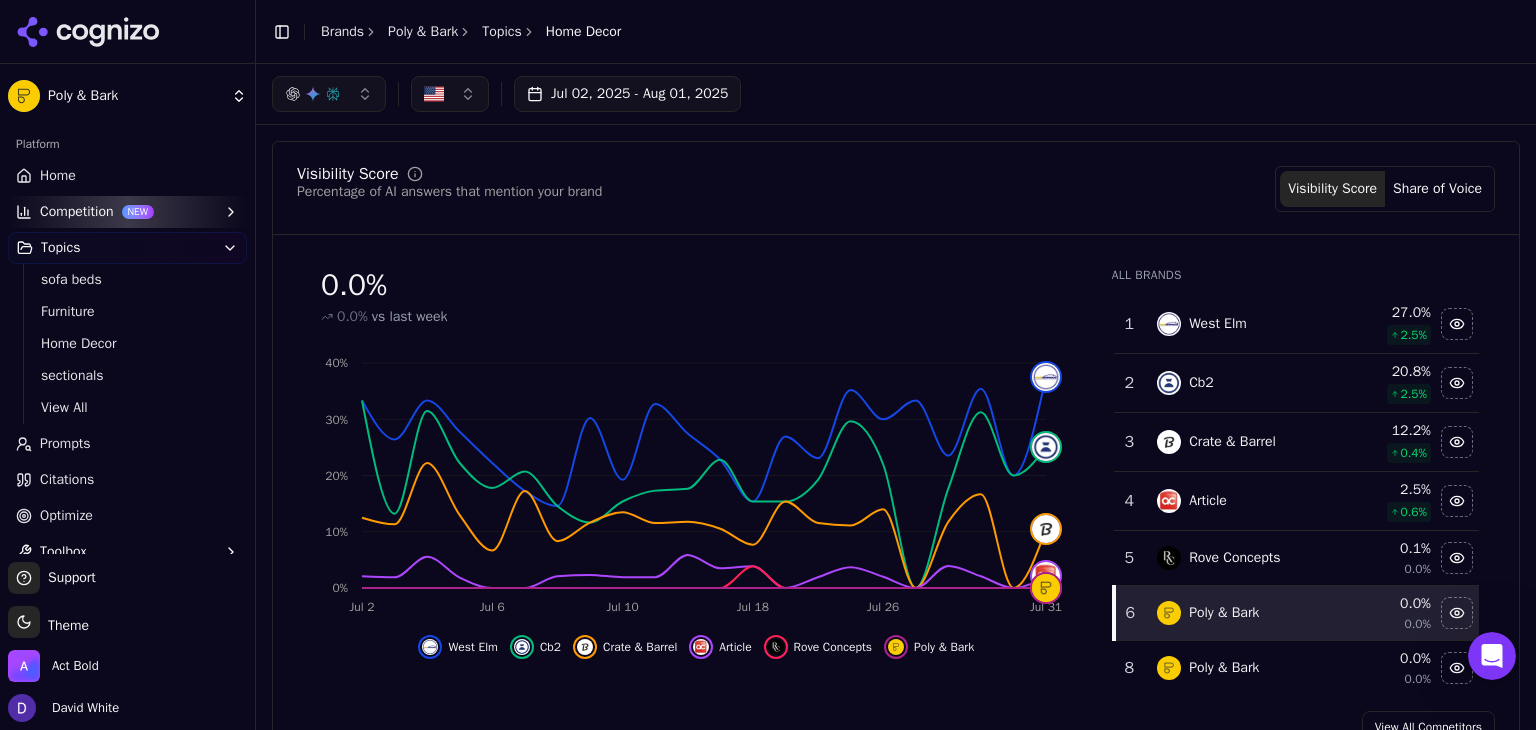 click on "Share of Voice" at bounding box center (1437, 189) 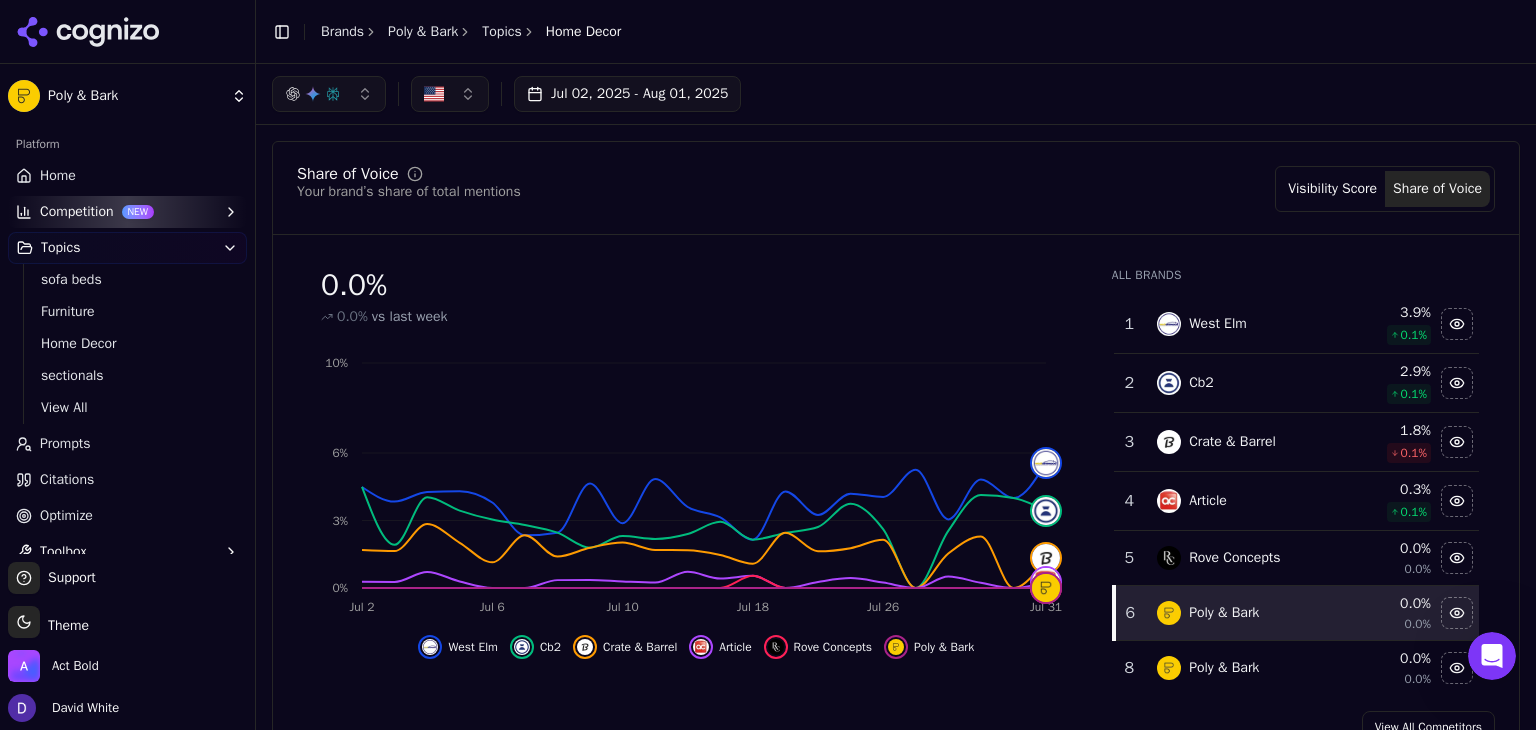 click on "Share of Voice Your brand’s share of total mentions Visibility Score Share of Voice 0.0 % 0.0% vs last week Jul 2 Jul 6 Jul 10 Jul 18 Jul 26 Jul 31 0% 3% 6% 10% West Elm Cb2 Crate & Barrel Article Rove Concepts Poly & Bark All Brands 1 West Elm 3.9 % 0.1 % 2 Cb2 2.9 % 0.1 % 3 Crate & Barrel 1.8 % 0.1 % 4 Article 0.3 % 0.1 % 5 Rove Concepts 0.0 % 0.0% 6 Poly & Bark 0.0 % 0.0% 8 Poly & Bark 0.0 % 0.0% 7 Burrow 0.0 % 0.0% View All Competitors" at bounding box center [896, 454] 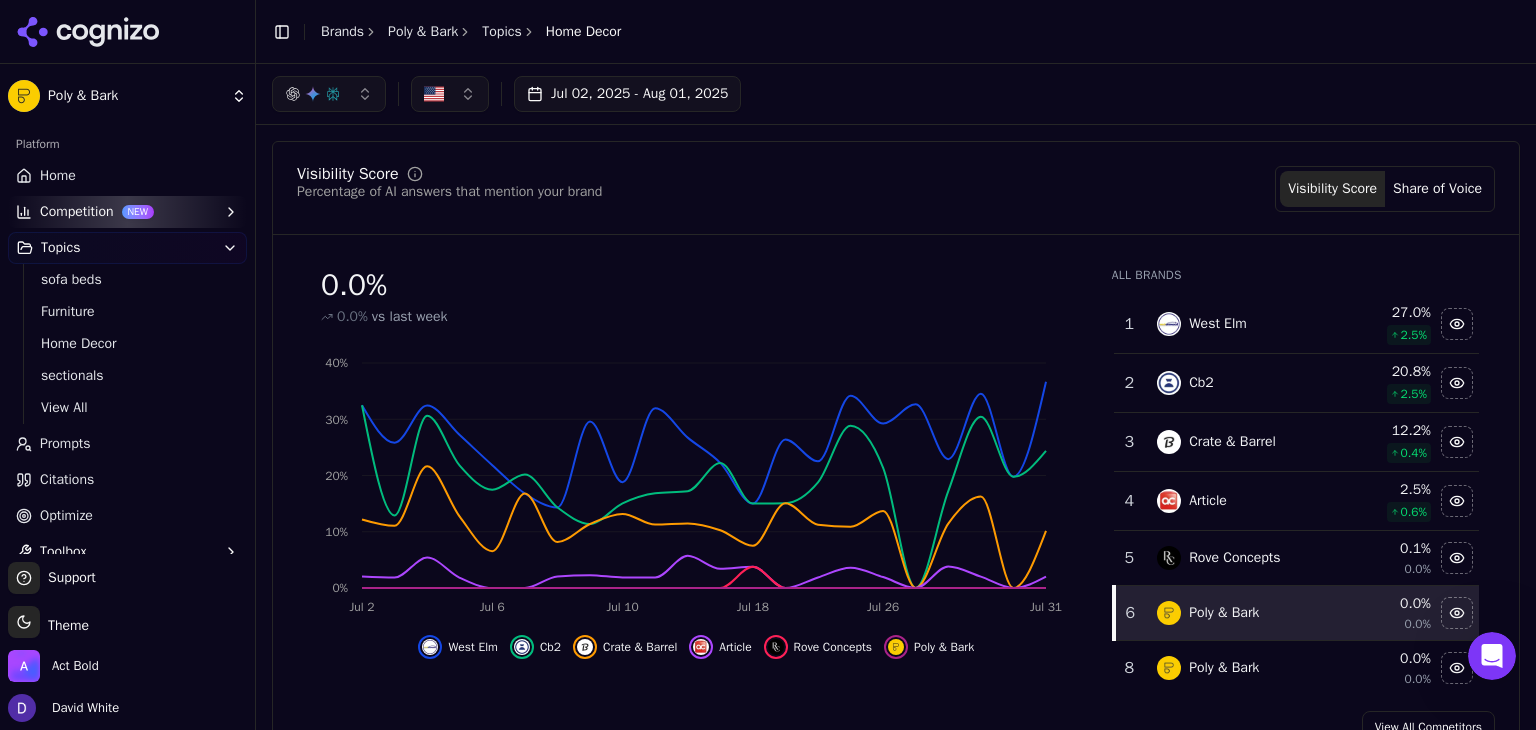 type 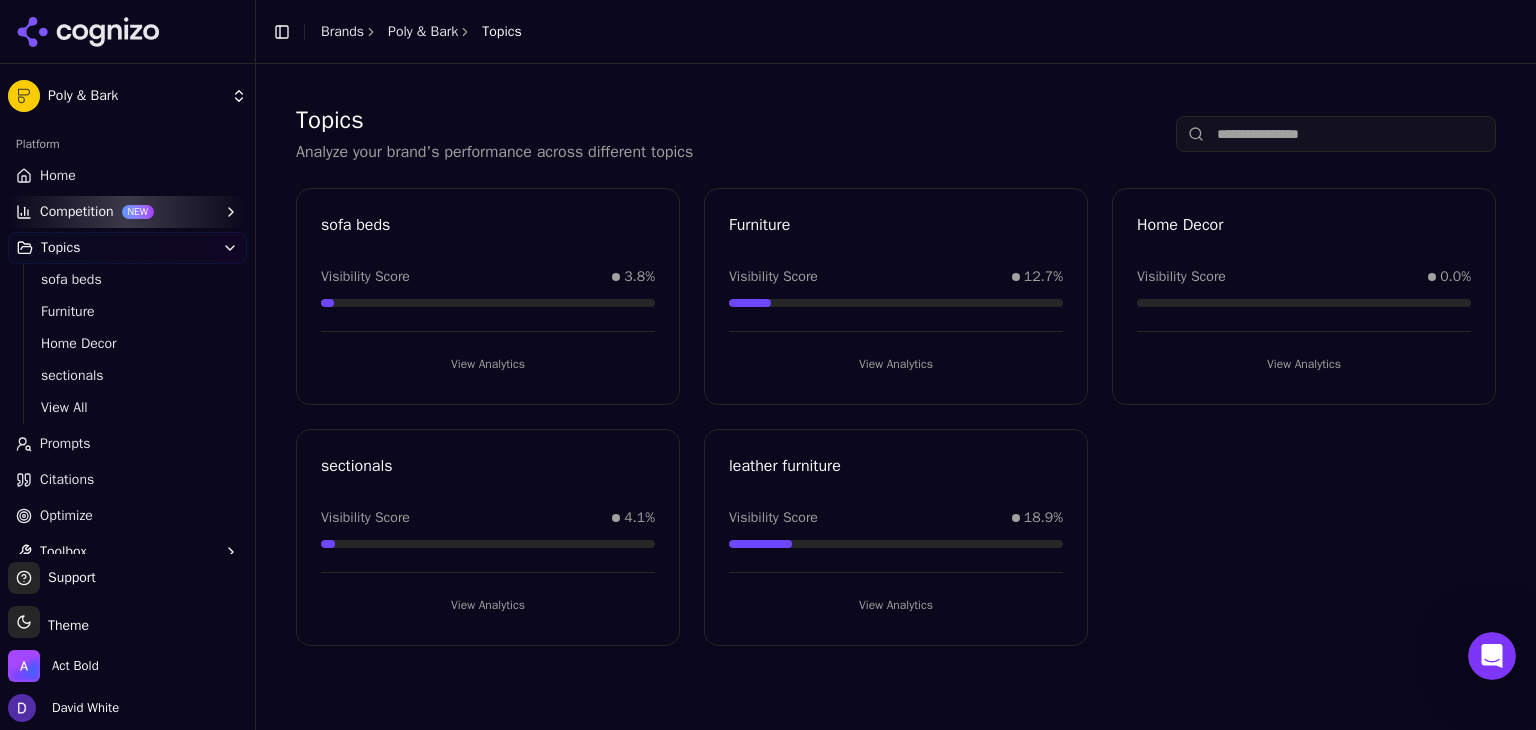 click on "Home" at bounding box center [127, 176] 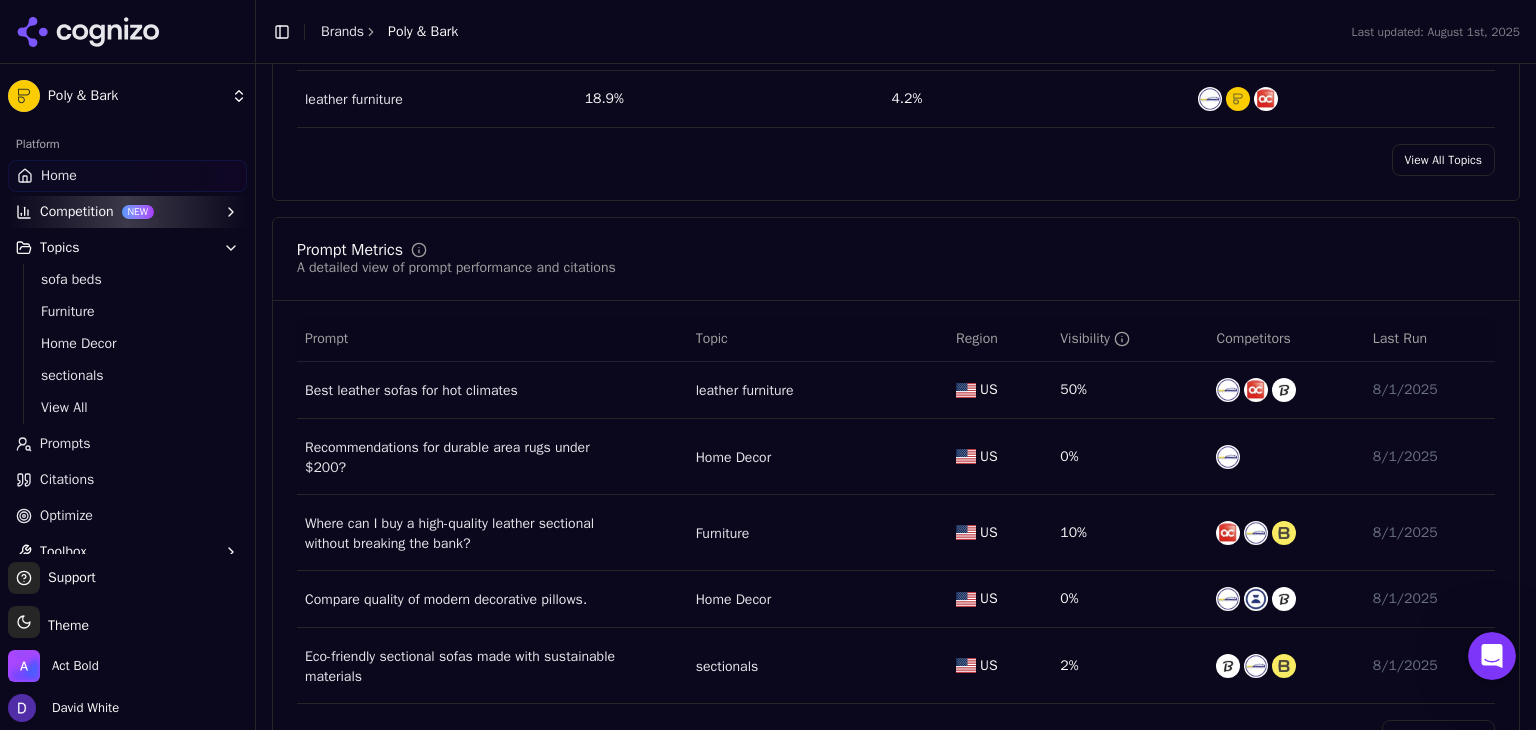 scroll, scrollTop: 1333, scrollLeft: 0, axis: vertical 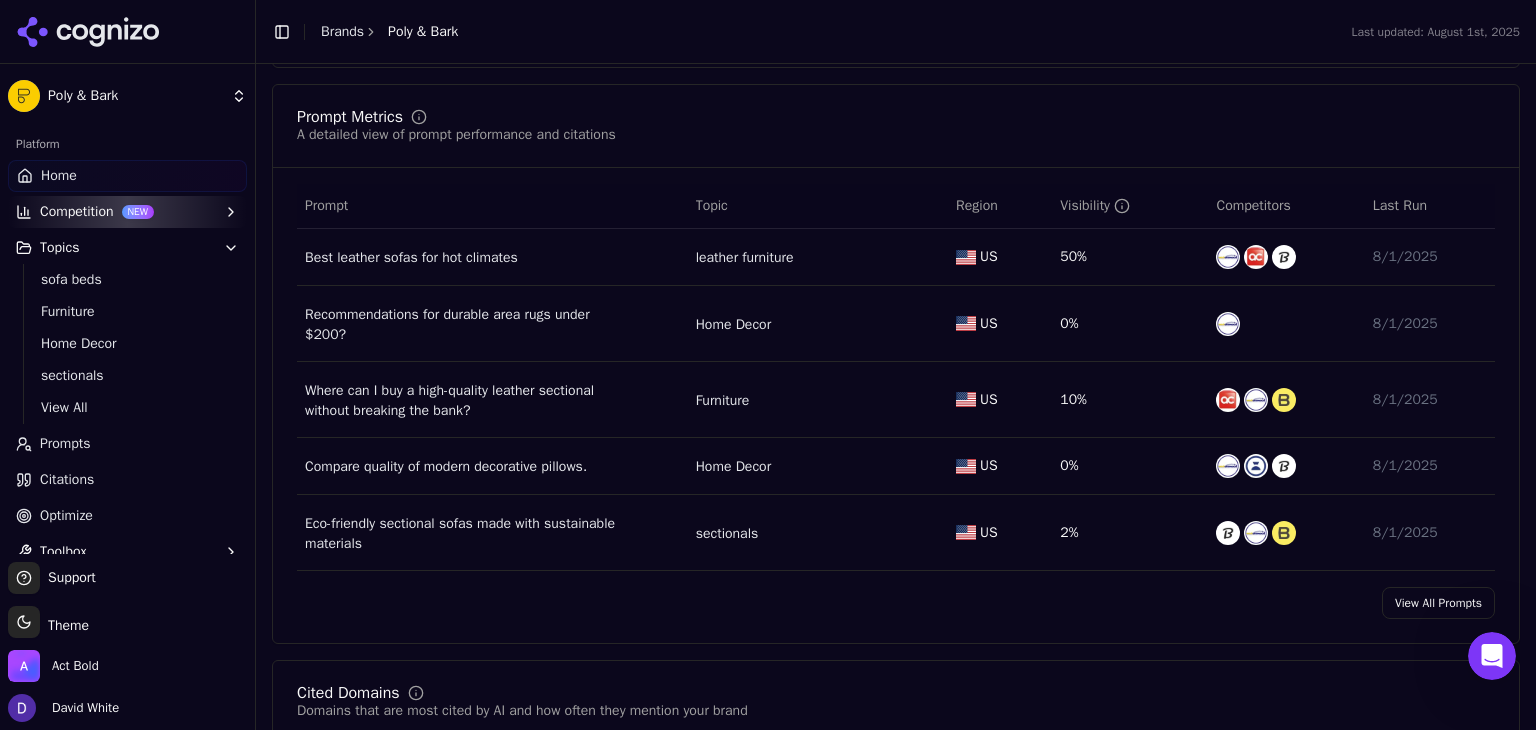drag, startPoint x: 1393, startPoint y: 600, endPoint x: 1061, endPoint y: 643, distance: 334.77307 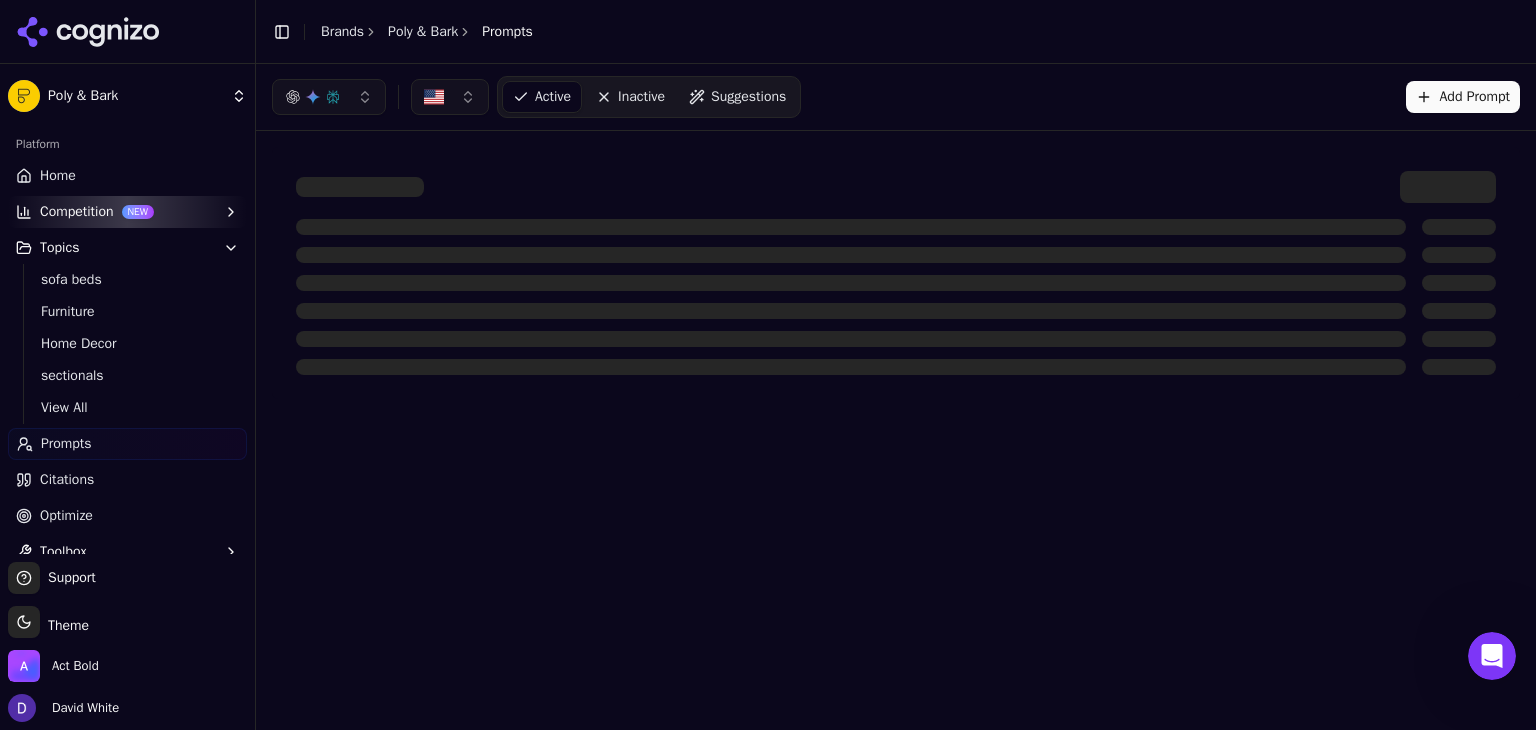scroll, scrollTop: 0, scrollLeft: 0, axis: both 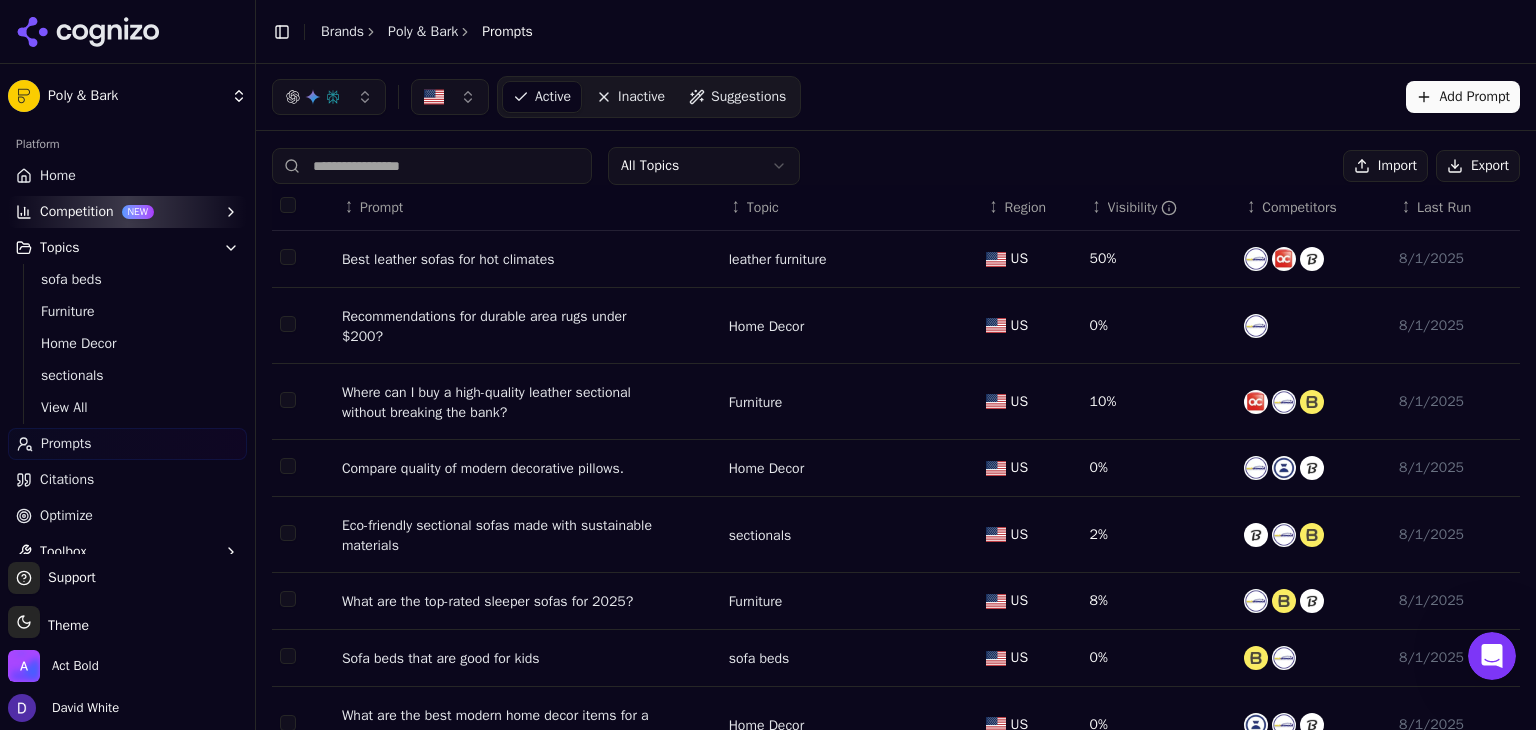 click on "Export" at bounding box center (1478, 166) 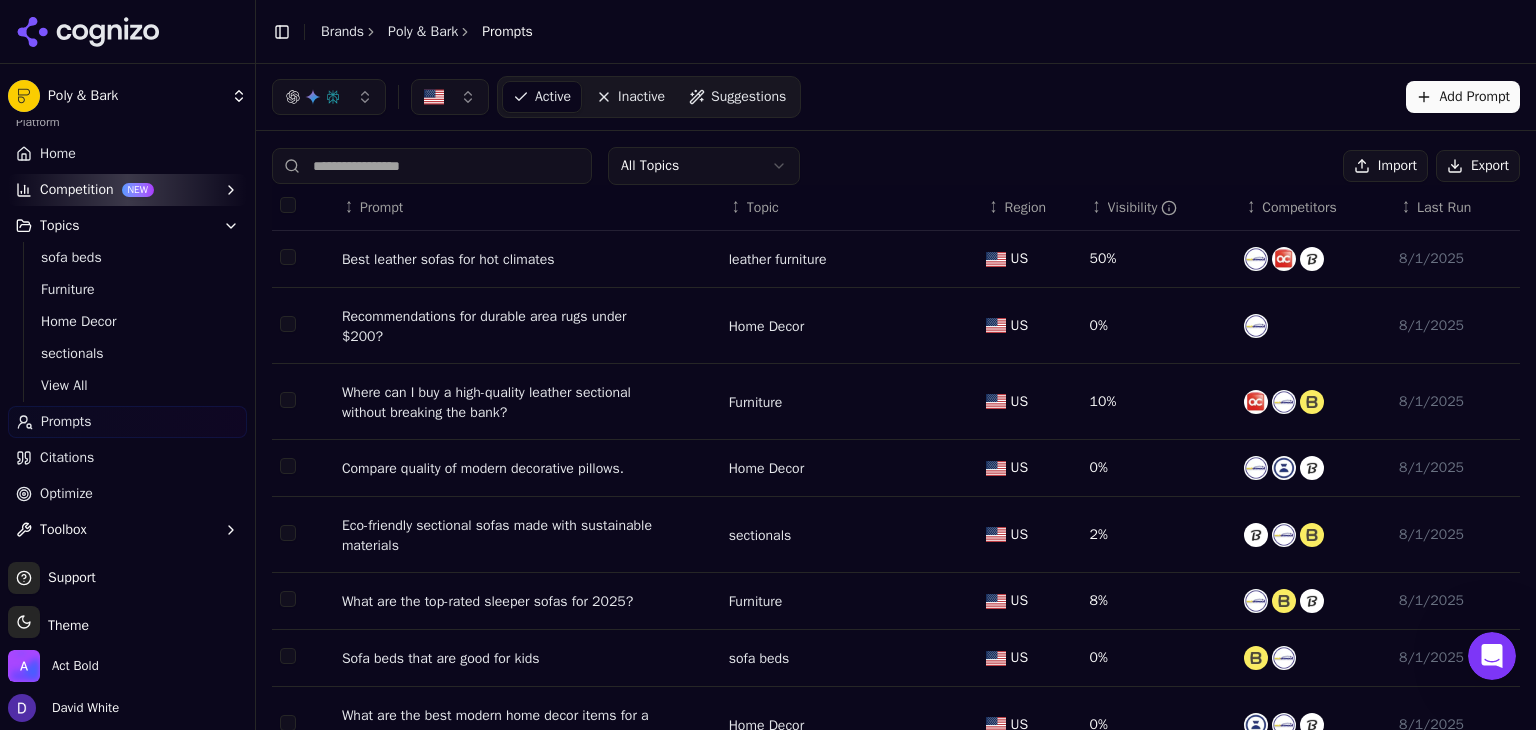 click on "Citations" at bounding box center (127, 458) 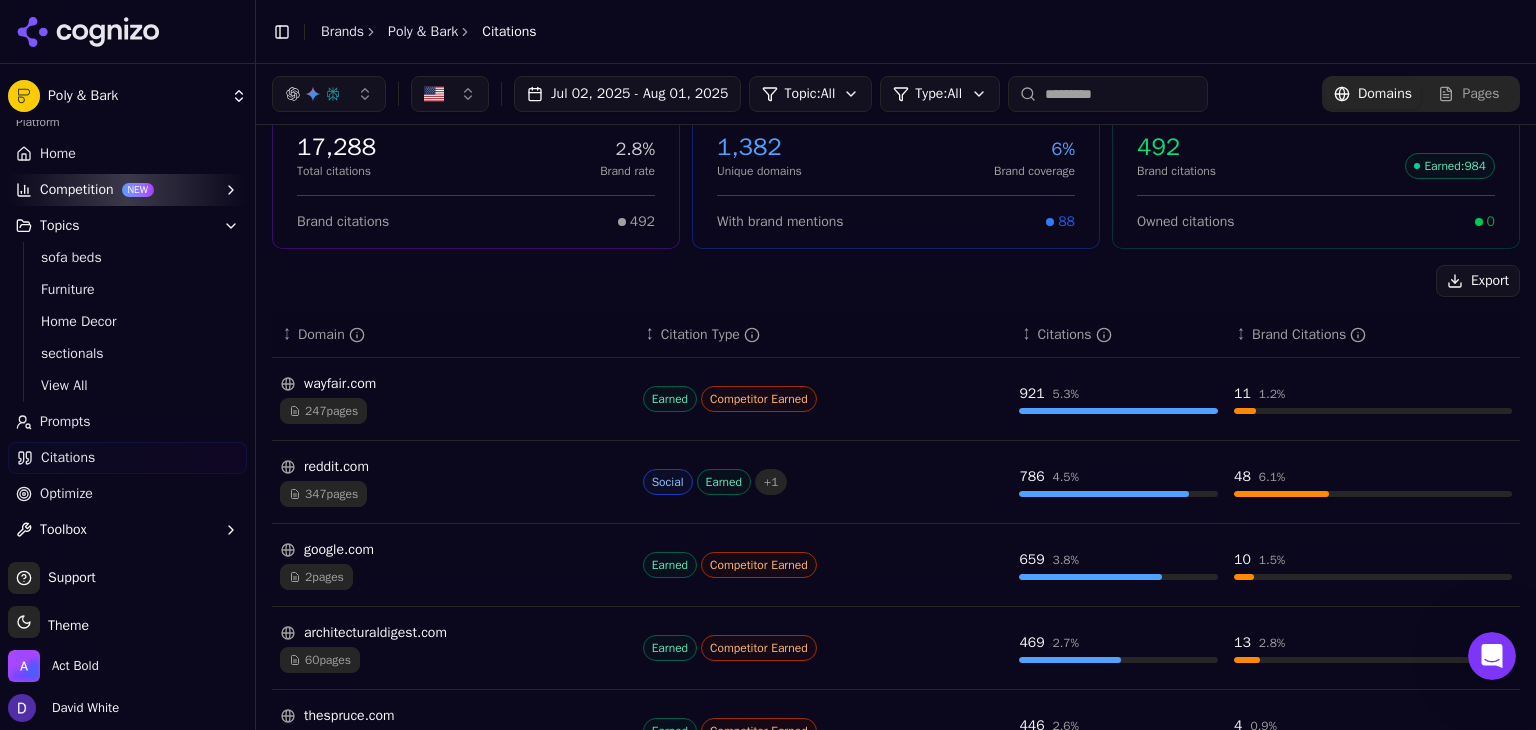 scroll, scrollTop: 0, scrollLeft: 0, axis: both 